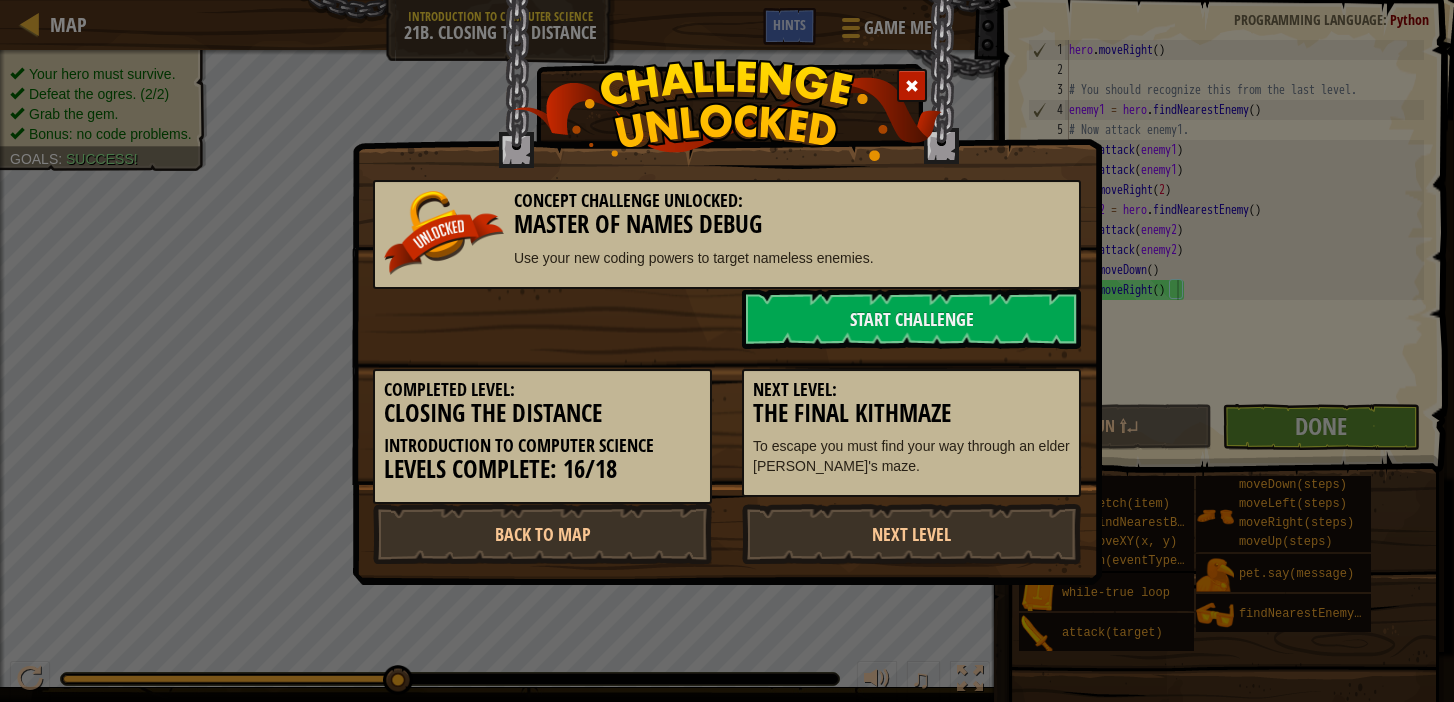 scroll, scrollTop: 0, scrollLeft: 0, axis: both 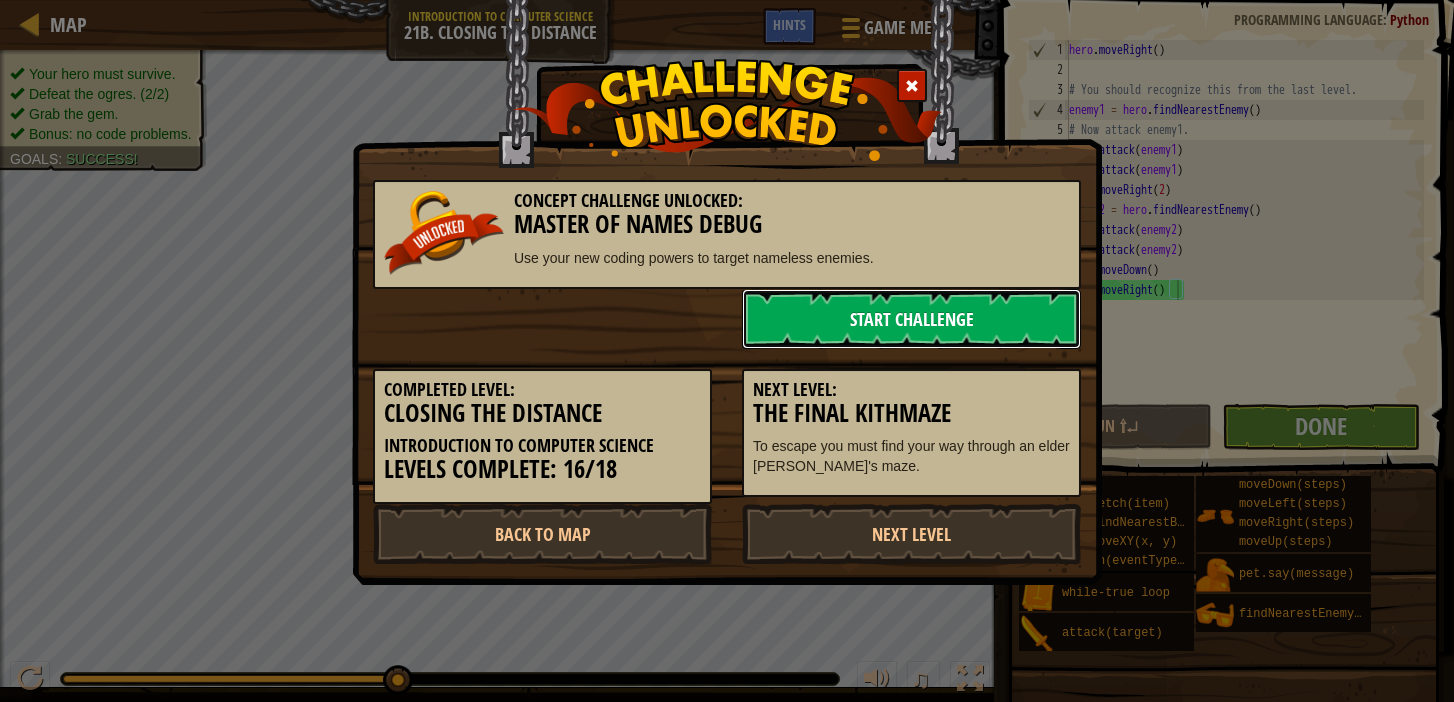 click on "Start Challenge" at bounding box center [911, 319] 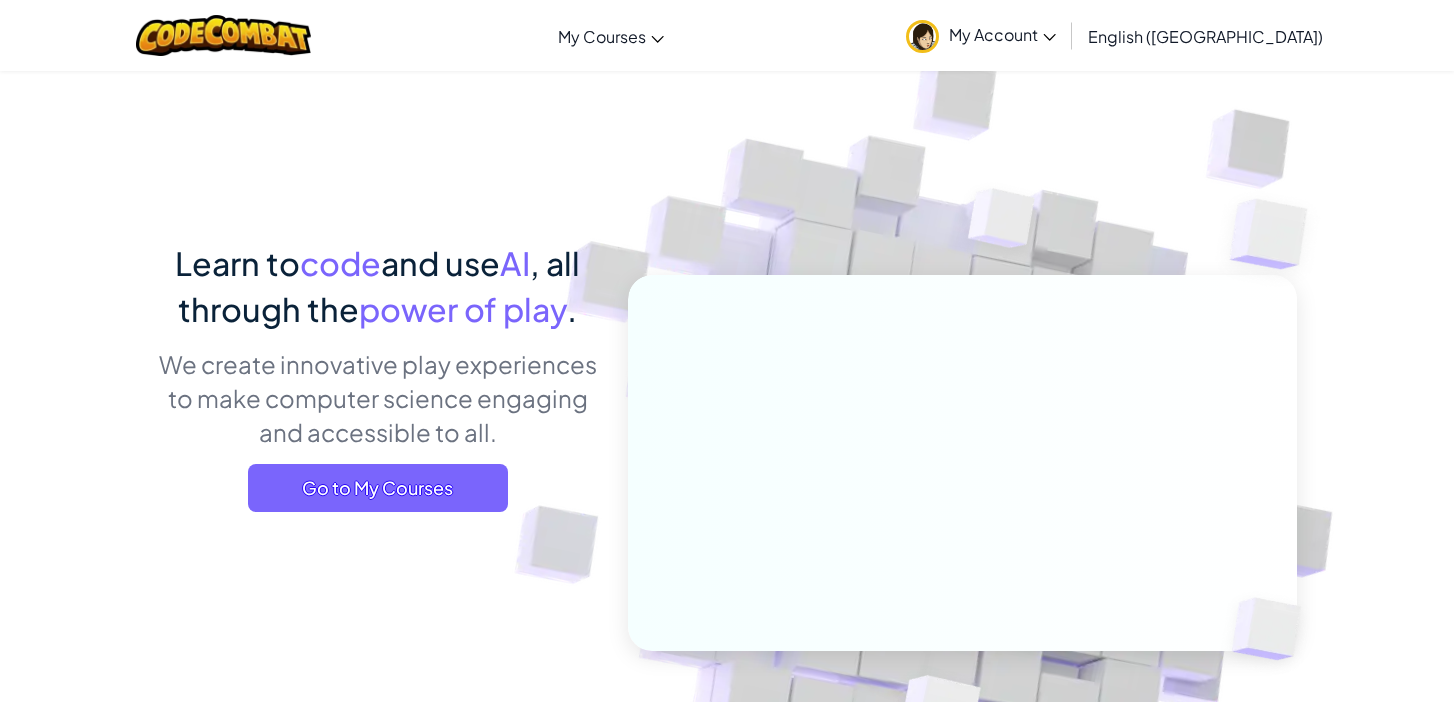 scroll, scrollTop: 0, scrollLeft: 0, axis: both 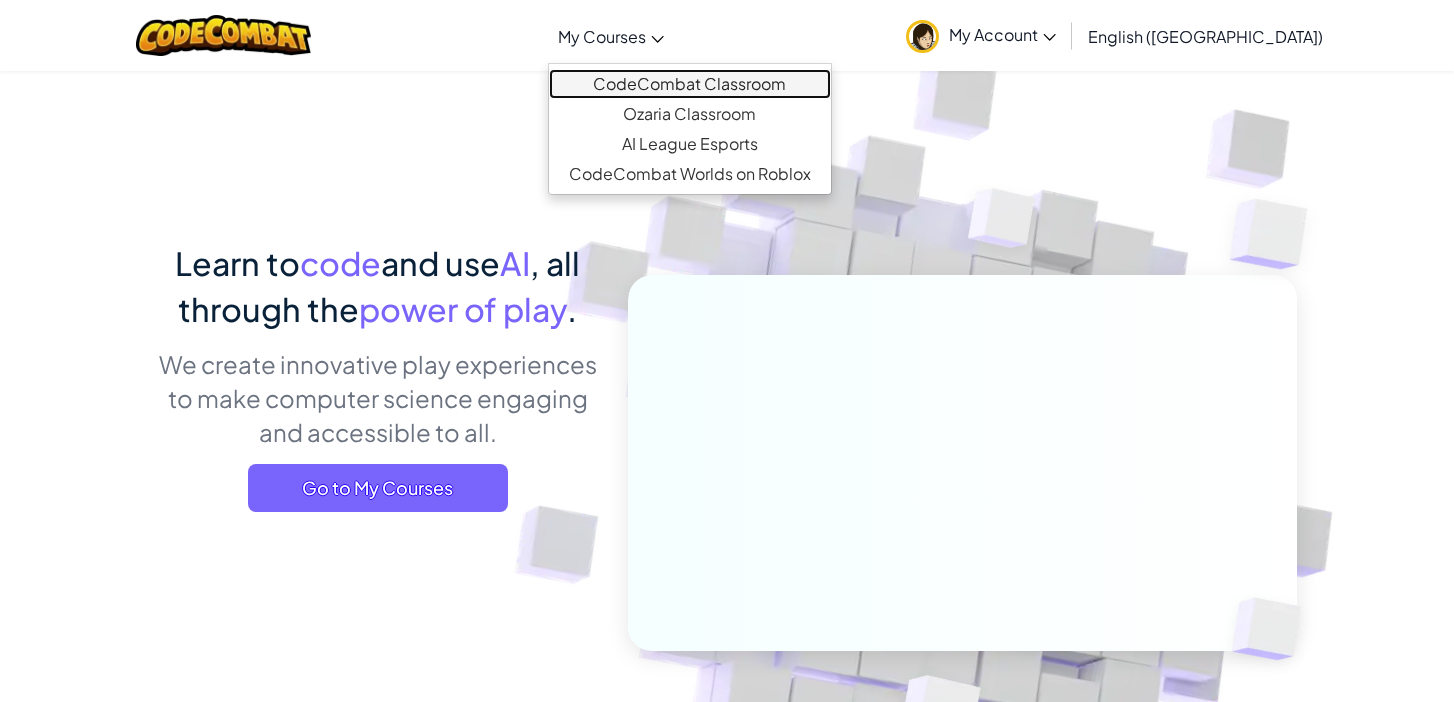 click on "CodeCombat Classroom" at bounding box center (690, 84) 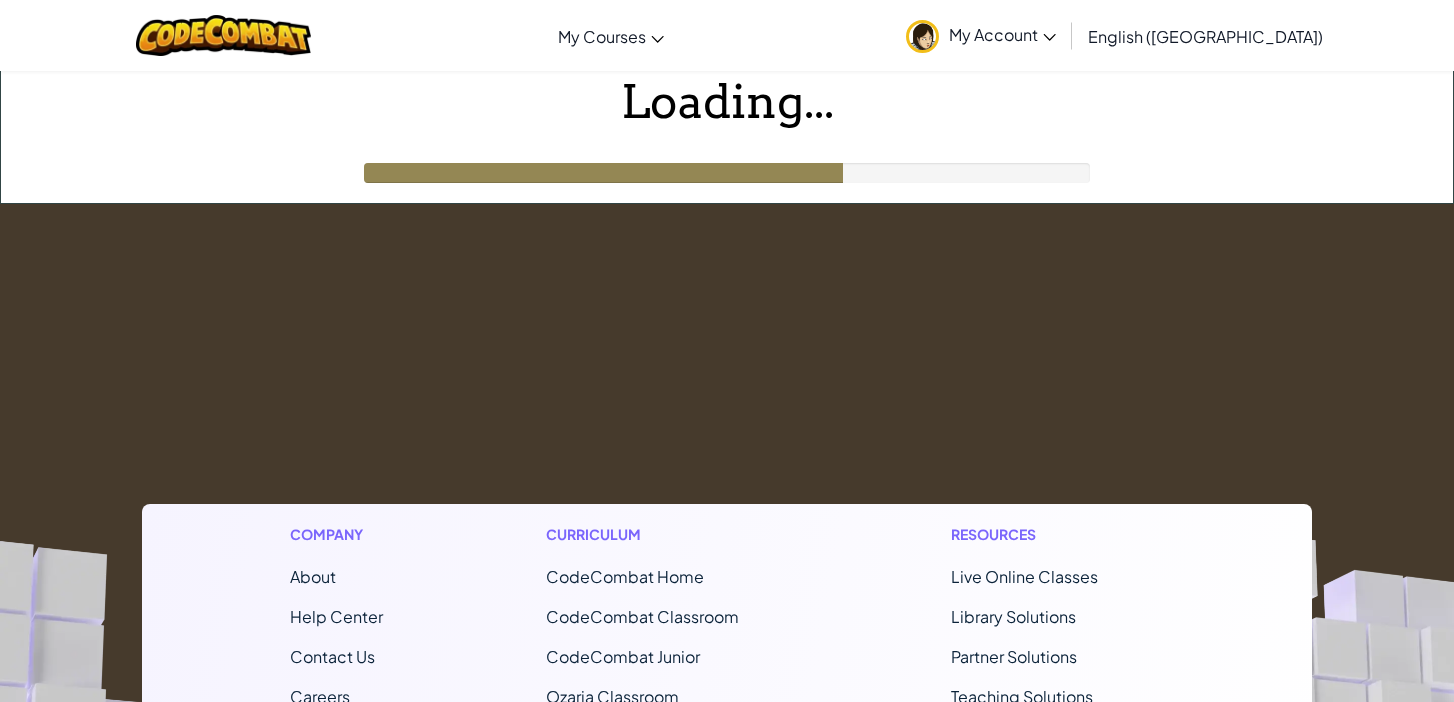click on "My Account" at bounding box center [1002, 34] 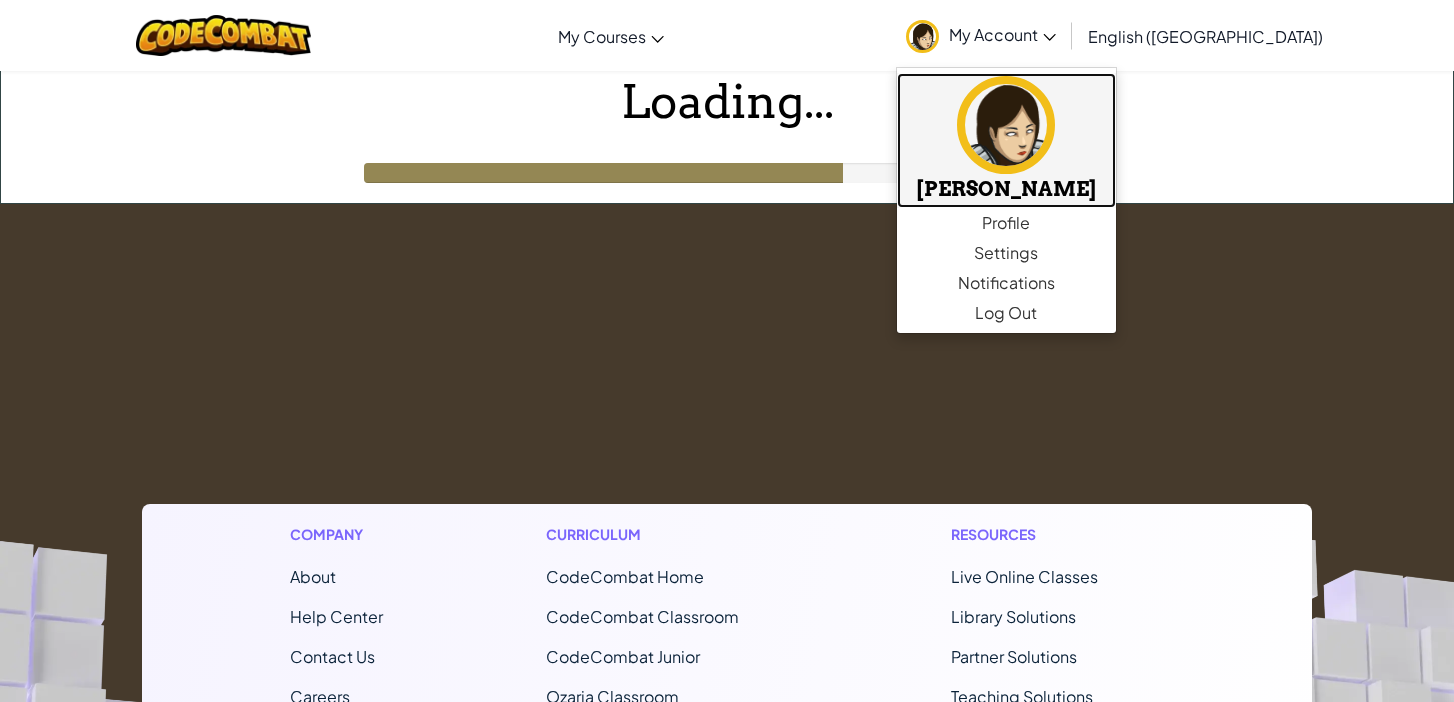 click on "[PERSON_NAME]" at bounding box center (1006, 189) 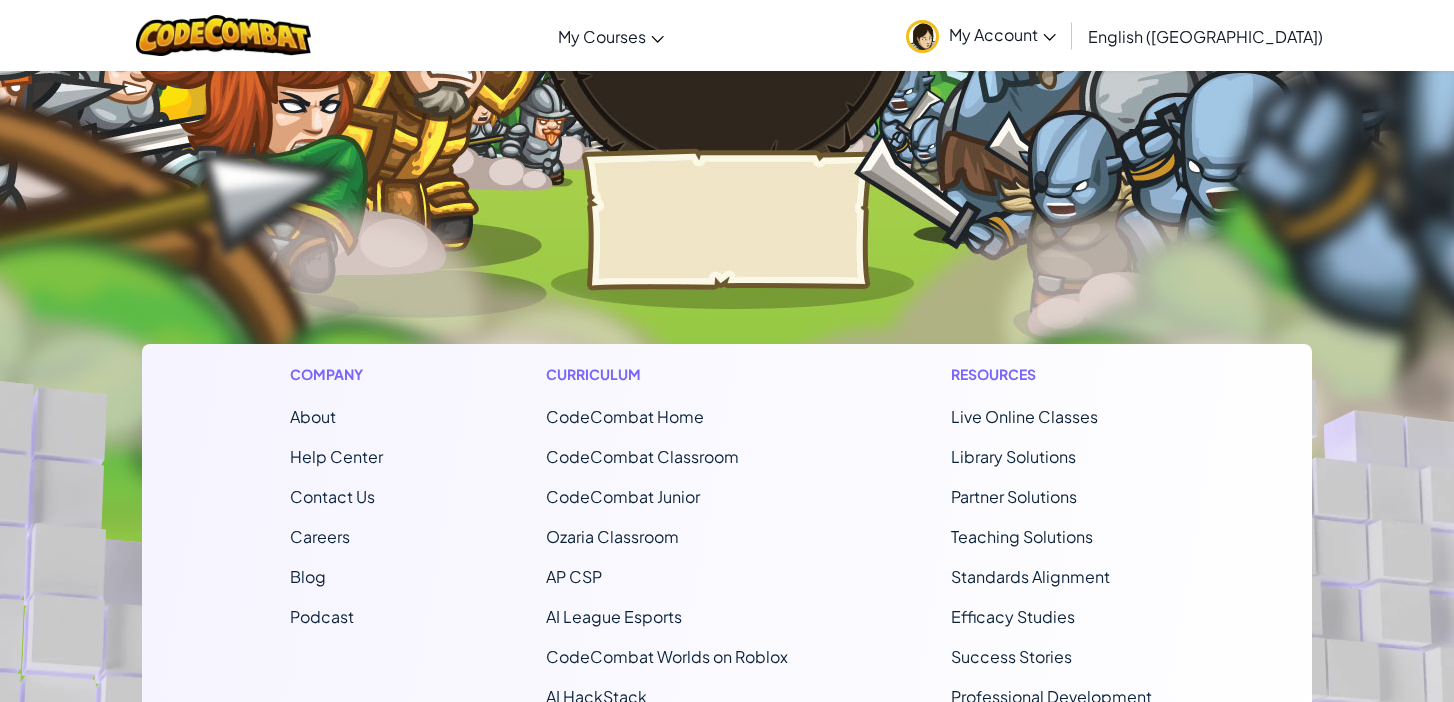 scroll, scrollTop: 306, scrollLeft: 0, axis: vertical 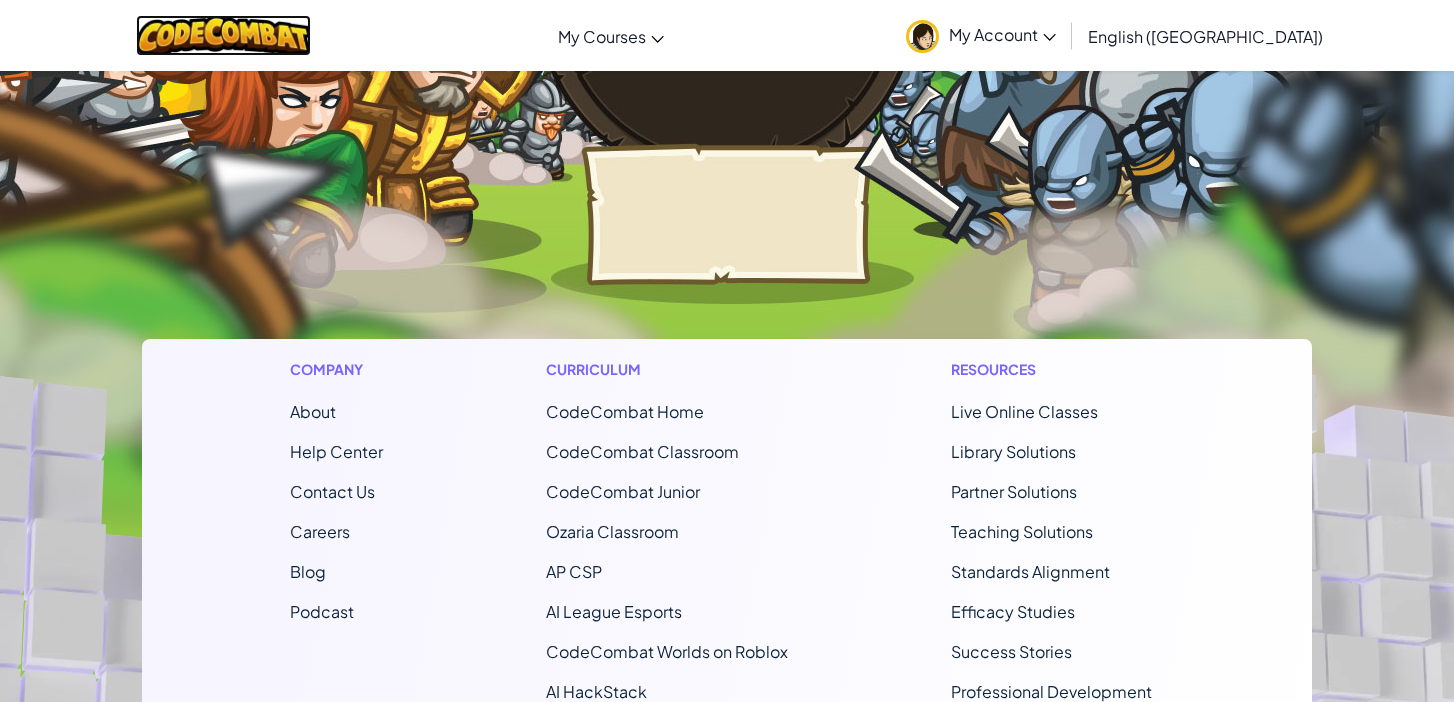 click at bounding box center [223, 35] 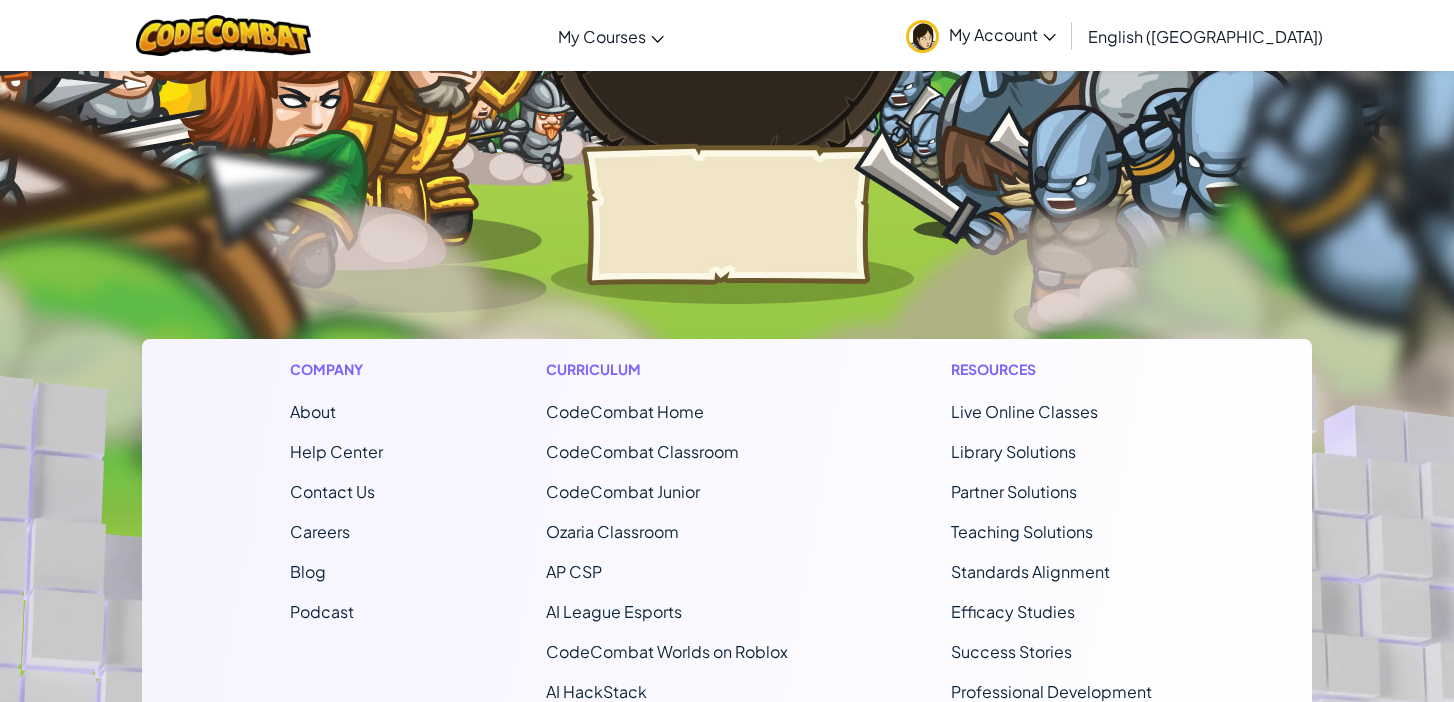 scroll, scrollTop: 0, scrollLeft: 0, axis: both 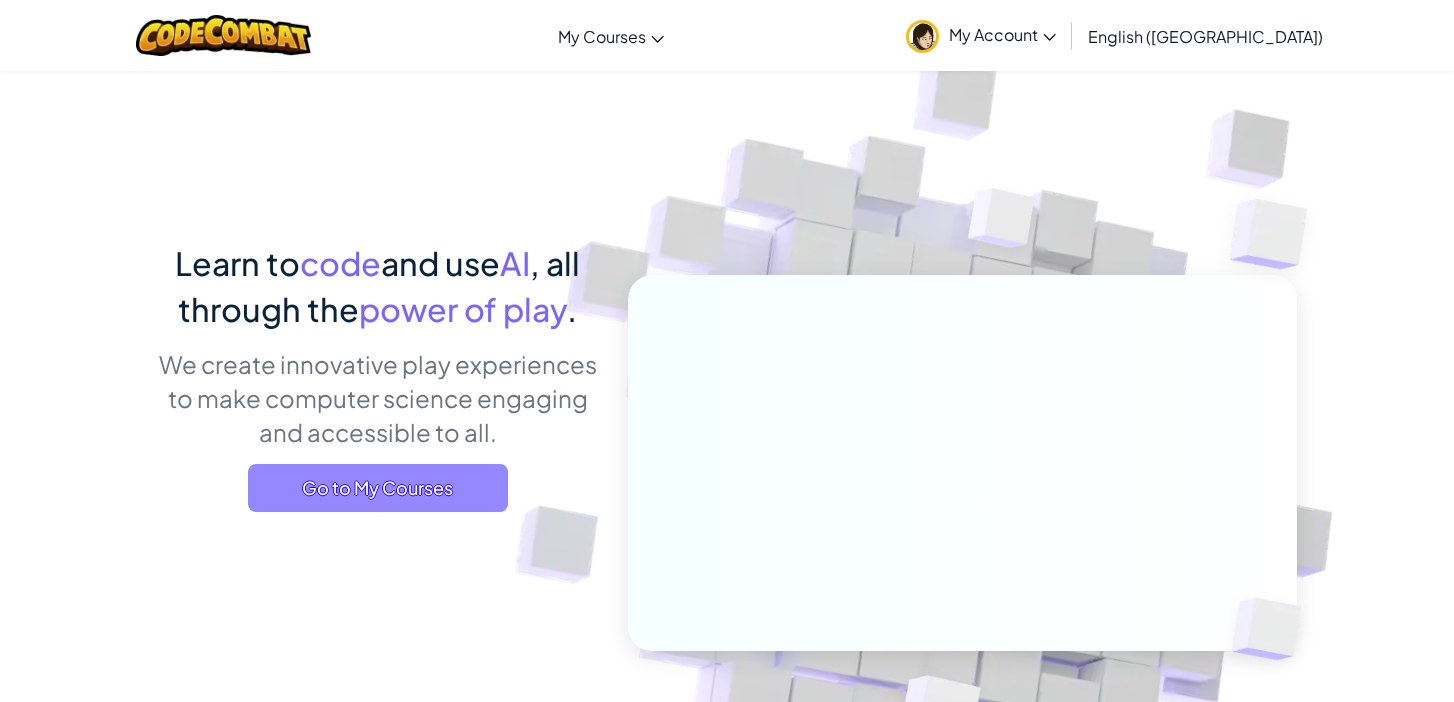 click on "Go to My Courses" at bounding box center [378, 488] 